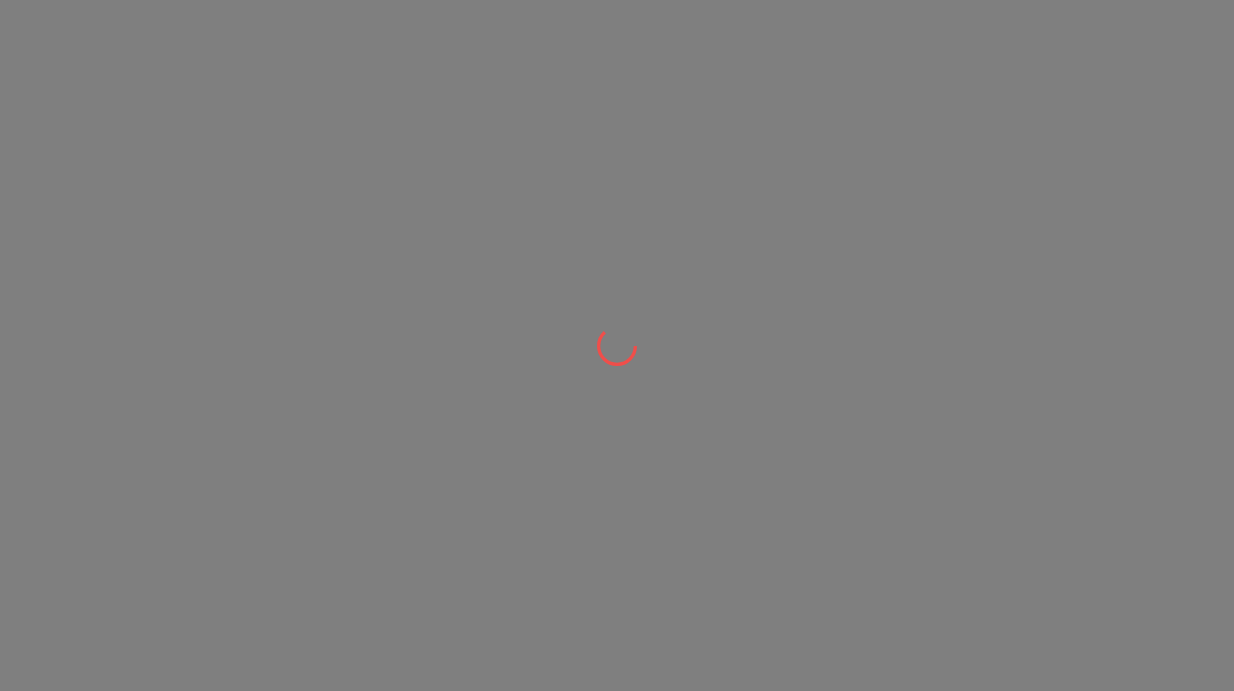 scroll, scrollTop: 0, scrollLeft: 0, axis: both 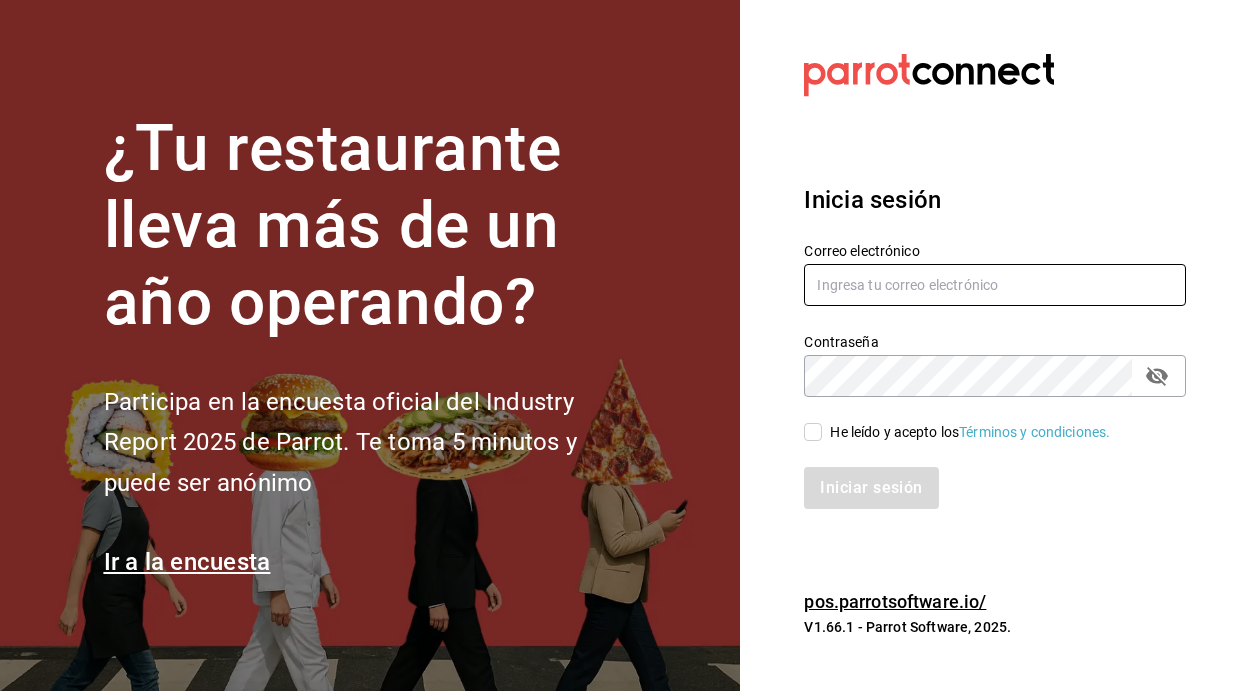 type on "mutliser@chilaquilazzos.com" 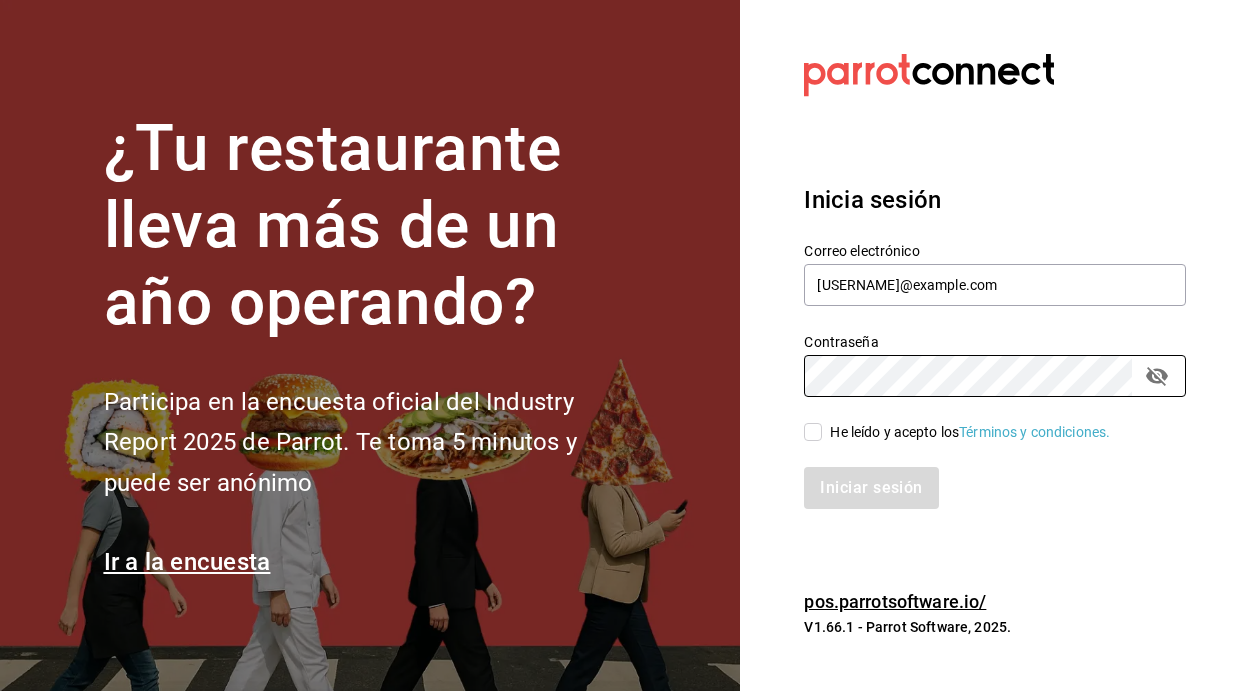 click on "He leído y acepto los  Términos y condiciones." at bounding box center [813, 432] 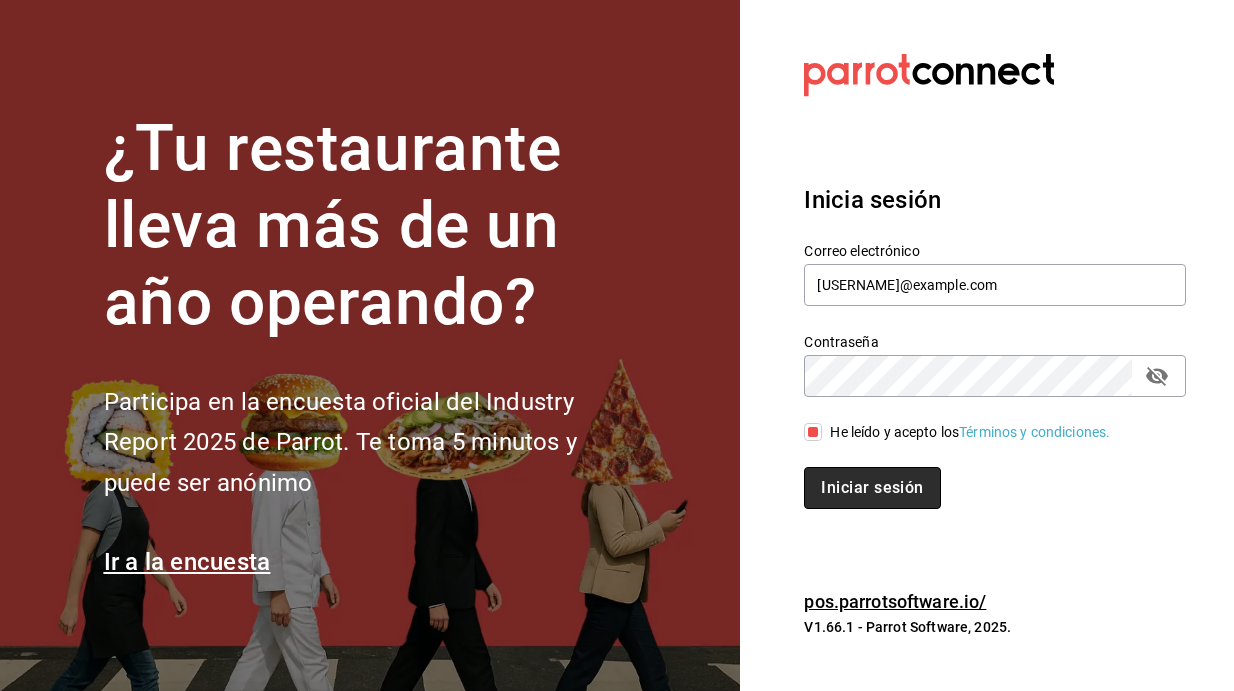 click on "Iniciar sesión" at bounding box center [872, 488] 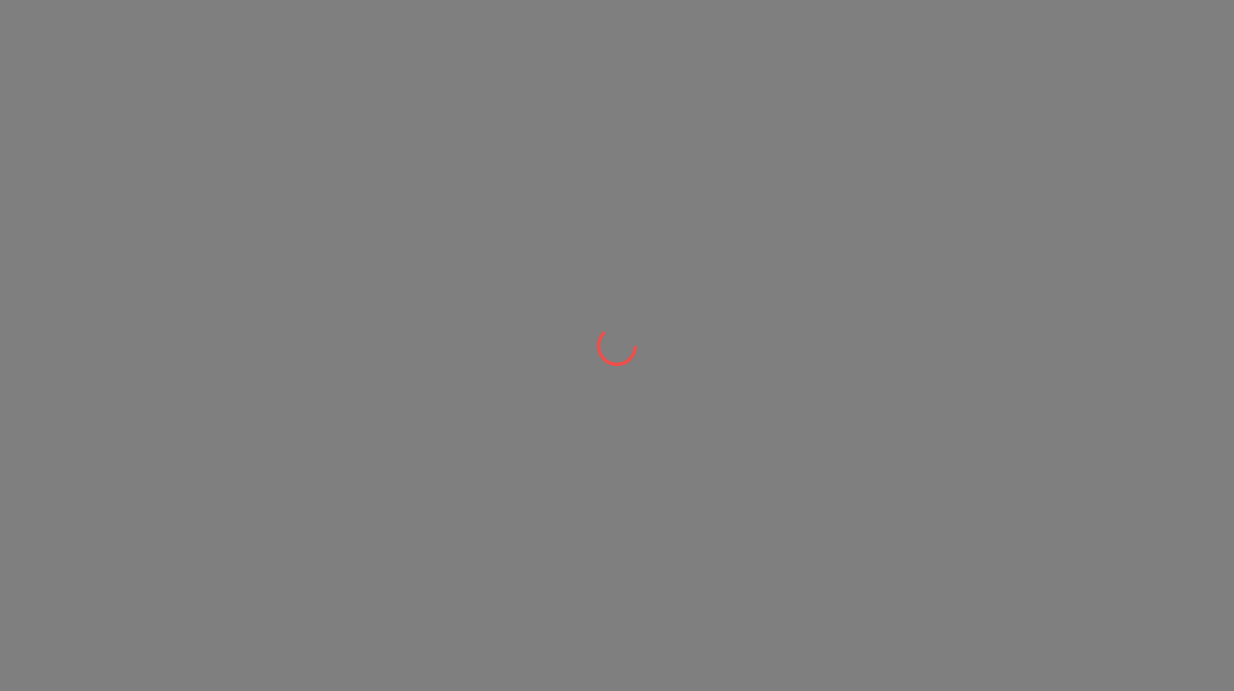 scroll, scrollTop: 0, scrollLeft: 0, axis: both 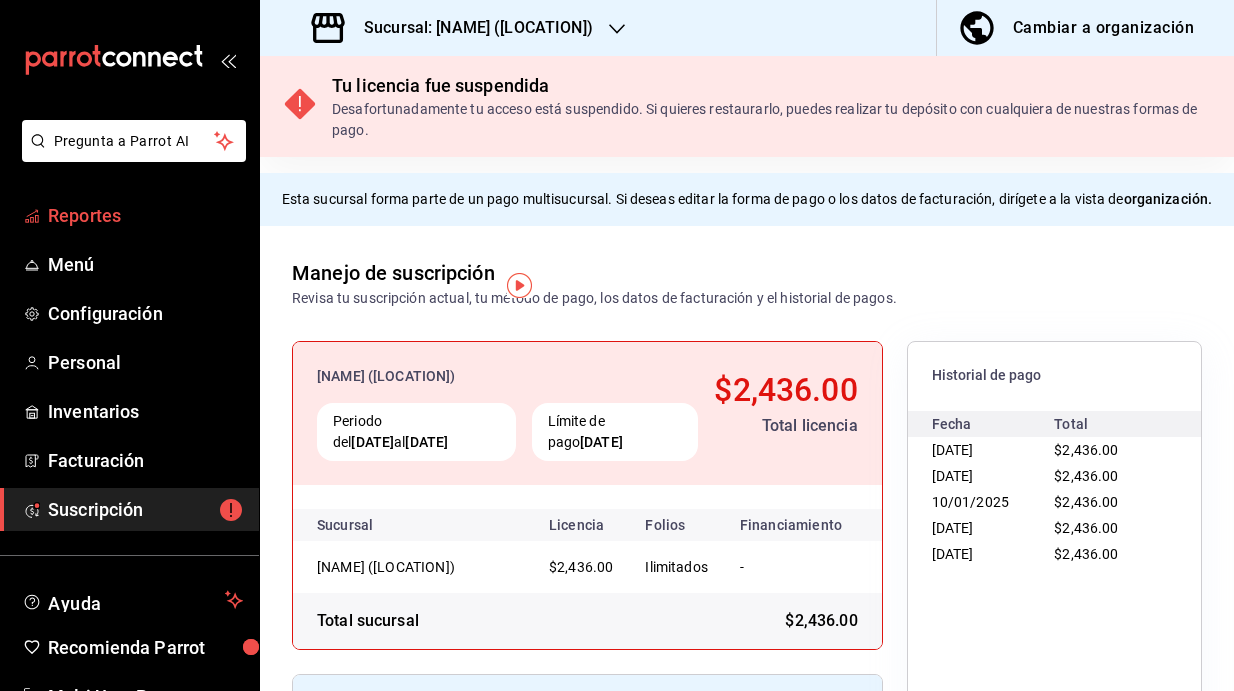 click on "Reportes" at bounding box center (145, 215) 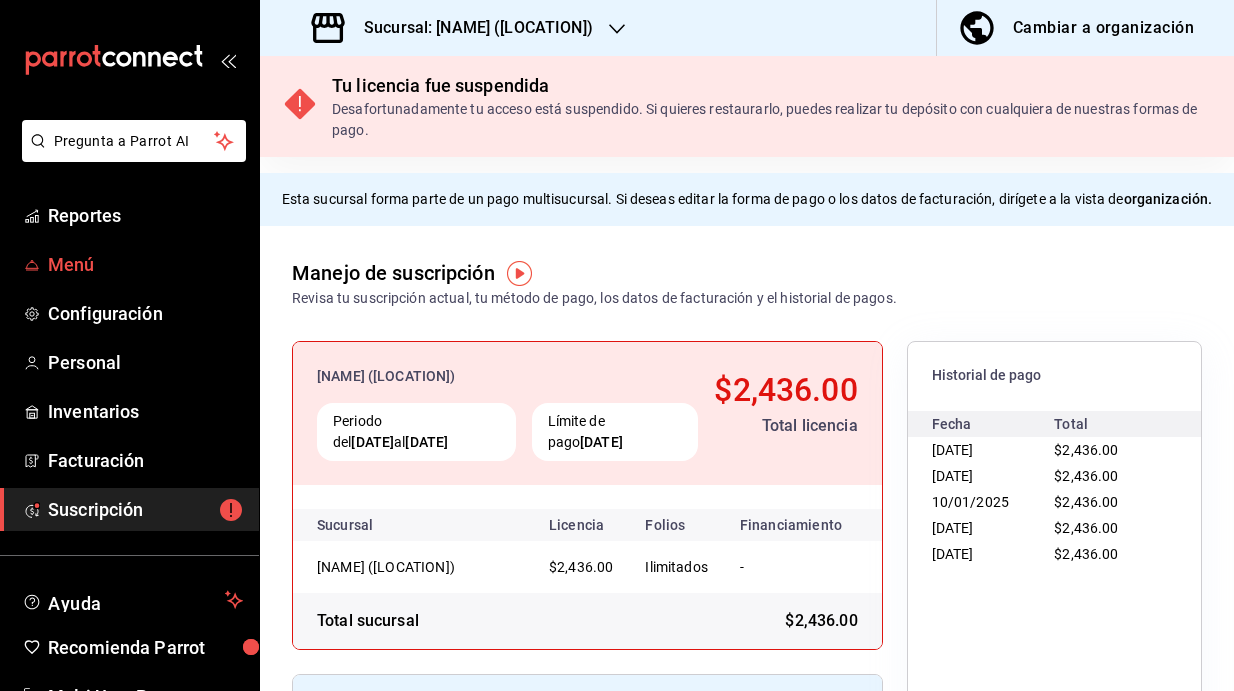 click on "Menú" at bounding box center (145, 264) 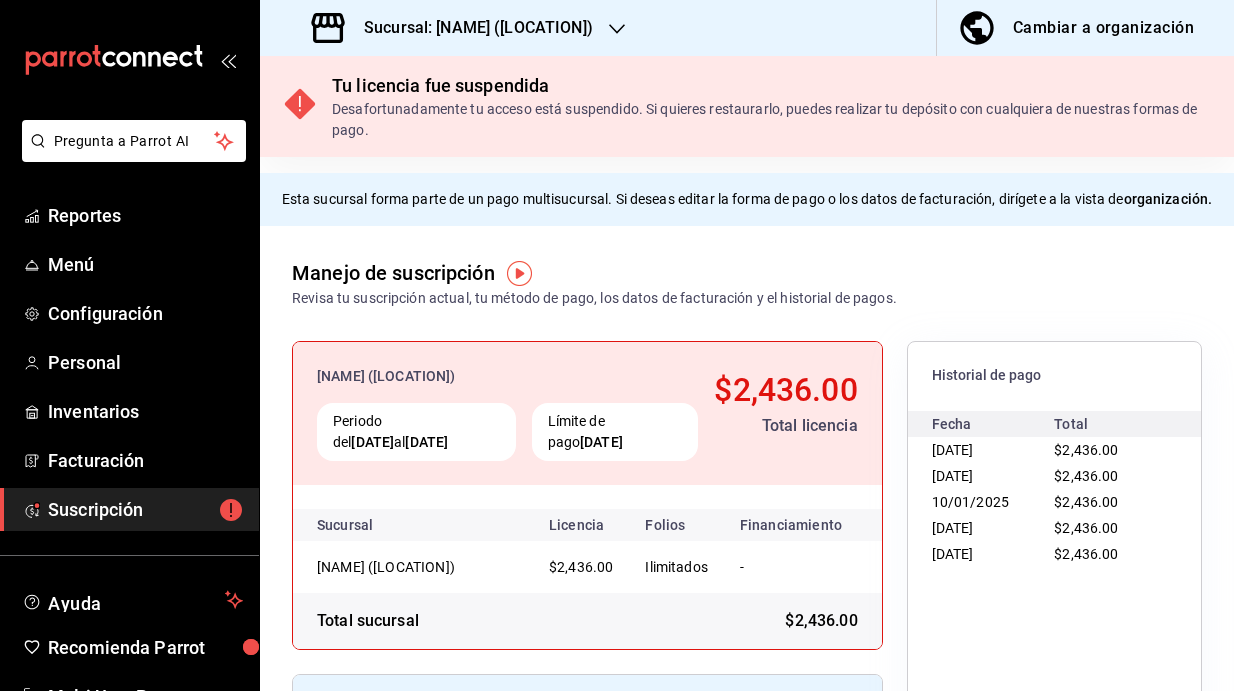 click on "Sucursal: CHAZZO! (SAN MARCOS)" at bounding box center (470, 28) 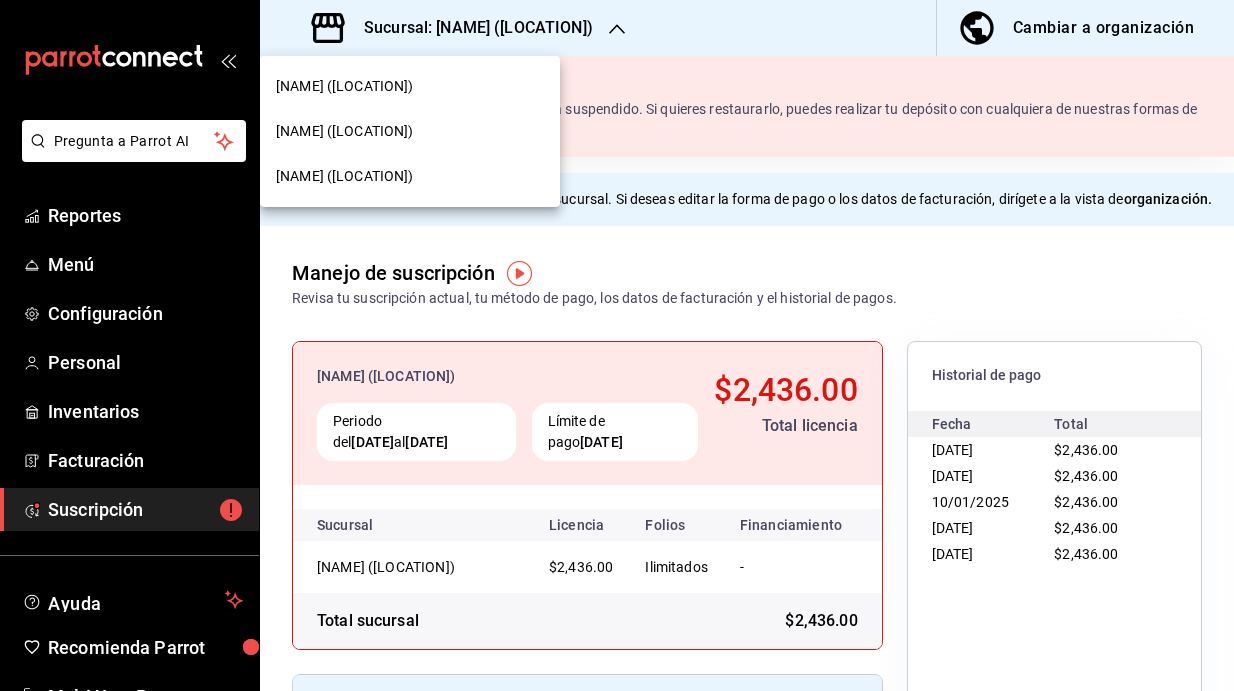 click on "CHAZZO! (VICENTE GUERRERO)" at bounding box center [345, 131] 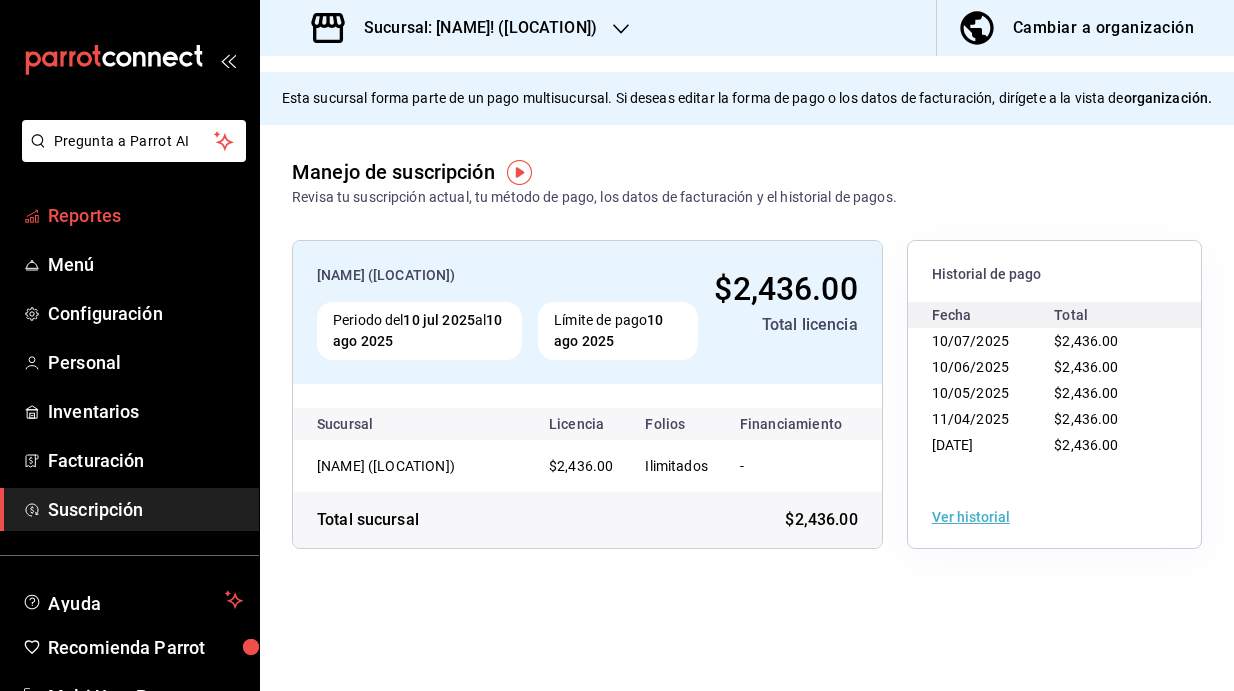 click on "Reportes" at bounding box center (145, 215) 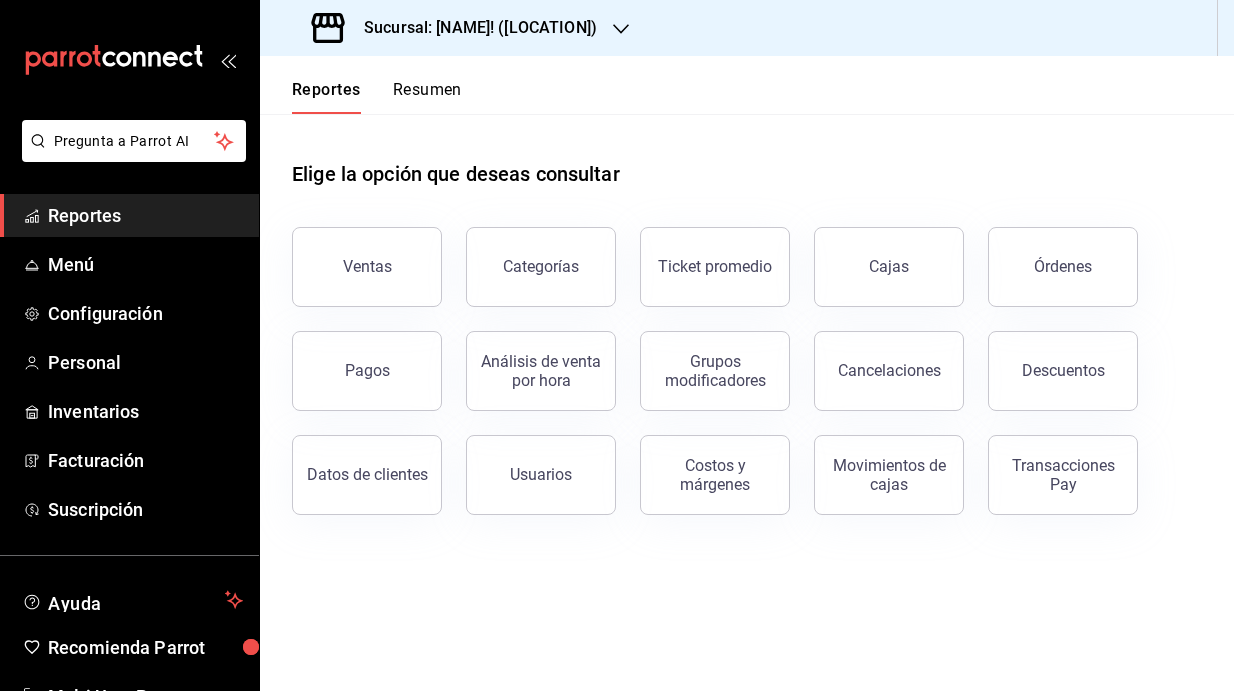 click on "Sucursal: CHAZZO! (VICENTE GUERRERO)" at bounding box center [472, 28] 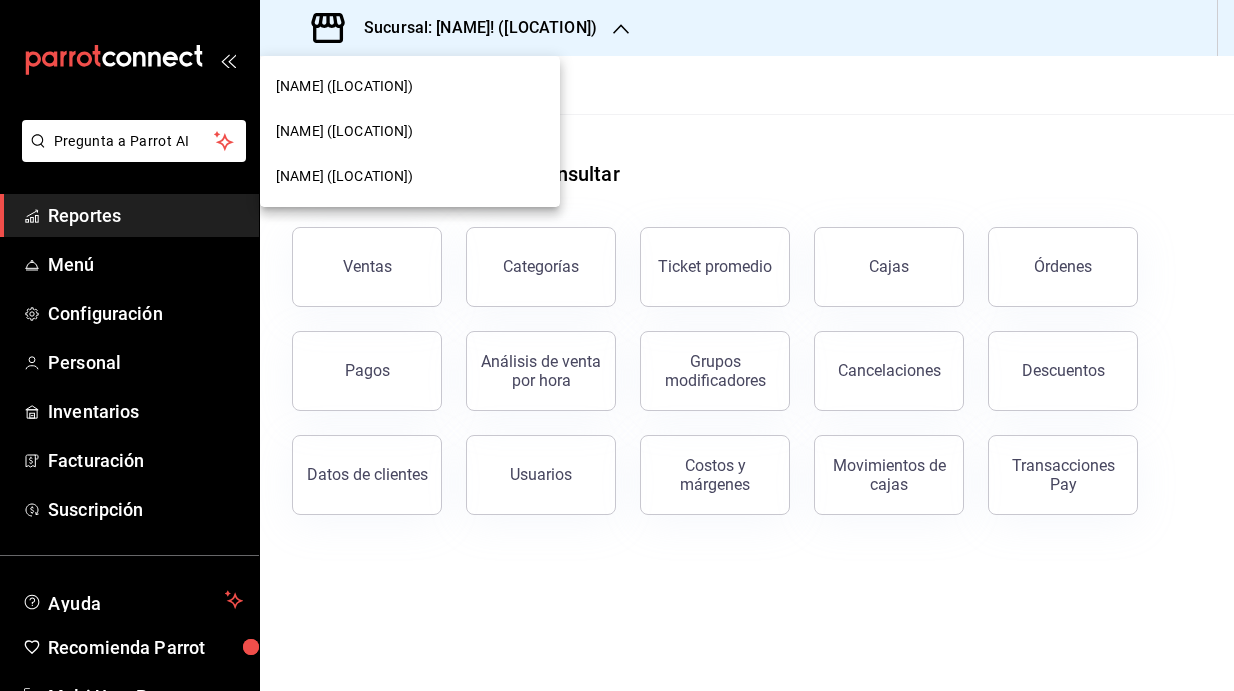 click on "CHAZZO! (VALLE DEL SOL)" at bounding box center (410, 176) 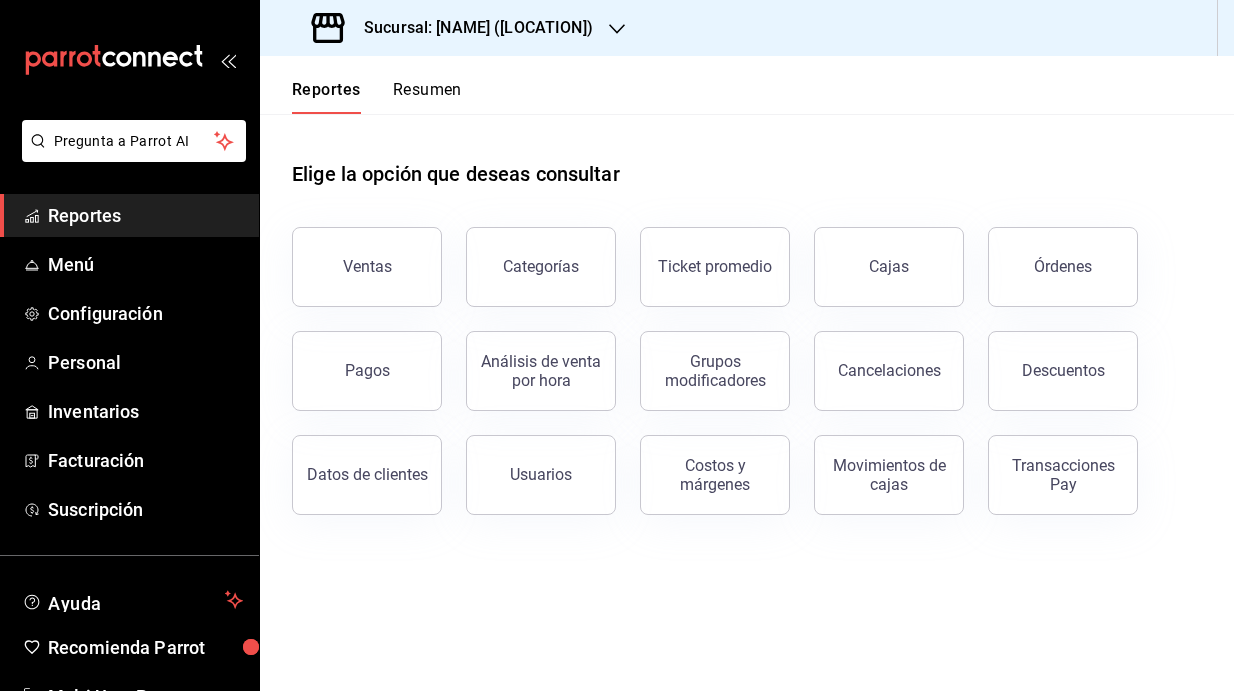 click on "Resumen" at bounding box center (427, 97) 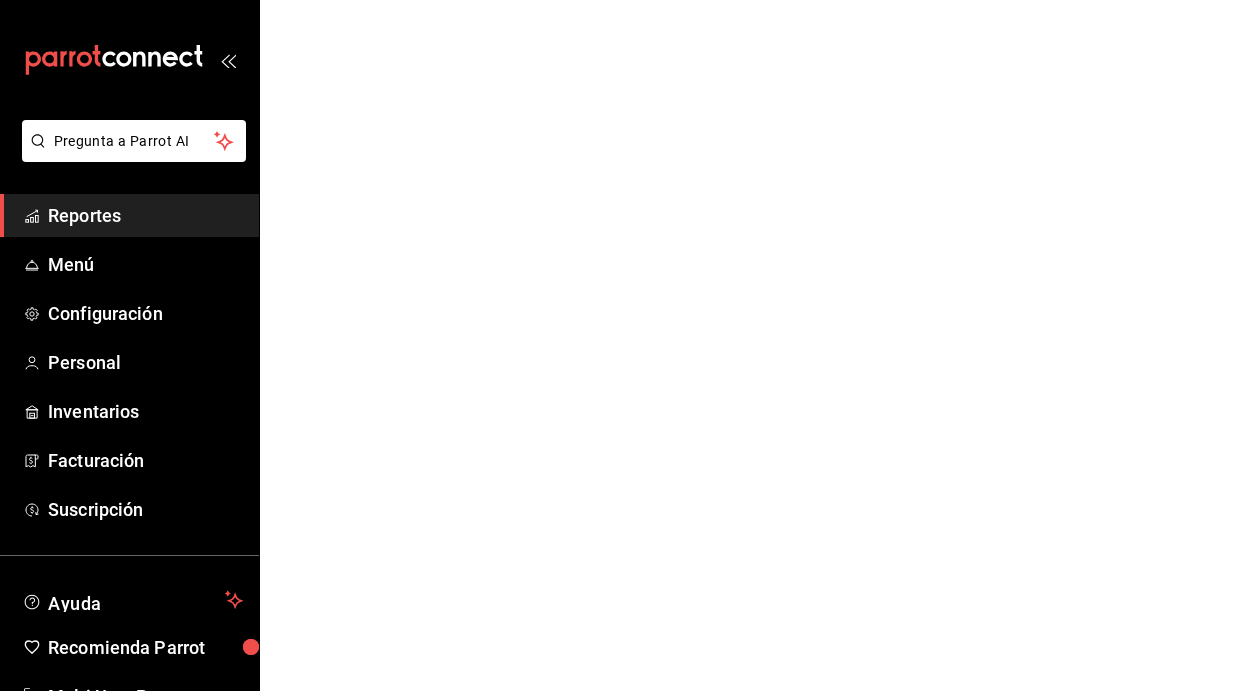 click on "Pregunta a Parrot AI Reportes   Menú   Configuración   Personal   Inventarios   Facturación   Suscripción   Ayuda Recomienda Parrot   Multi User Parrot   Sugerir nueva función   GANA 1 MES GRATIS EN TU SUSCRIPCIÓN AQUÍ ¿Recuerdas cómo empezó tu restaurante?
Hoy puedes ayudar a un colega a tener el mismo cambio que tú viviste.
Recomienda Parrot directamente desde tu Portal Administrador.
Es fácil y rápido.
🎁 Por cada restaurante que se una, ganas 1 mes gratis. Pregunta a Parrot AI Reportes   Menú   Configuración   Personal   Inventarios   Facturación   Suscripción   Ayuda Recomienda Parrot   Multi User Parrot   Sugerir nueva función   Visitar centro de ayuda (81) 2046 6363 soporte@parrotsoftware.io Visitar centro de ayuda (81) 2046 6363 soporte@parrotsoftware.io" at bounding box center [617, 0] 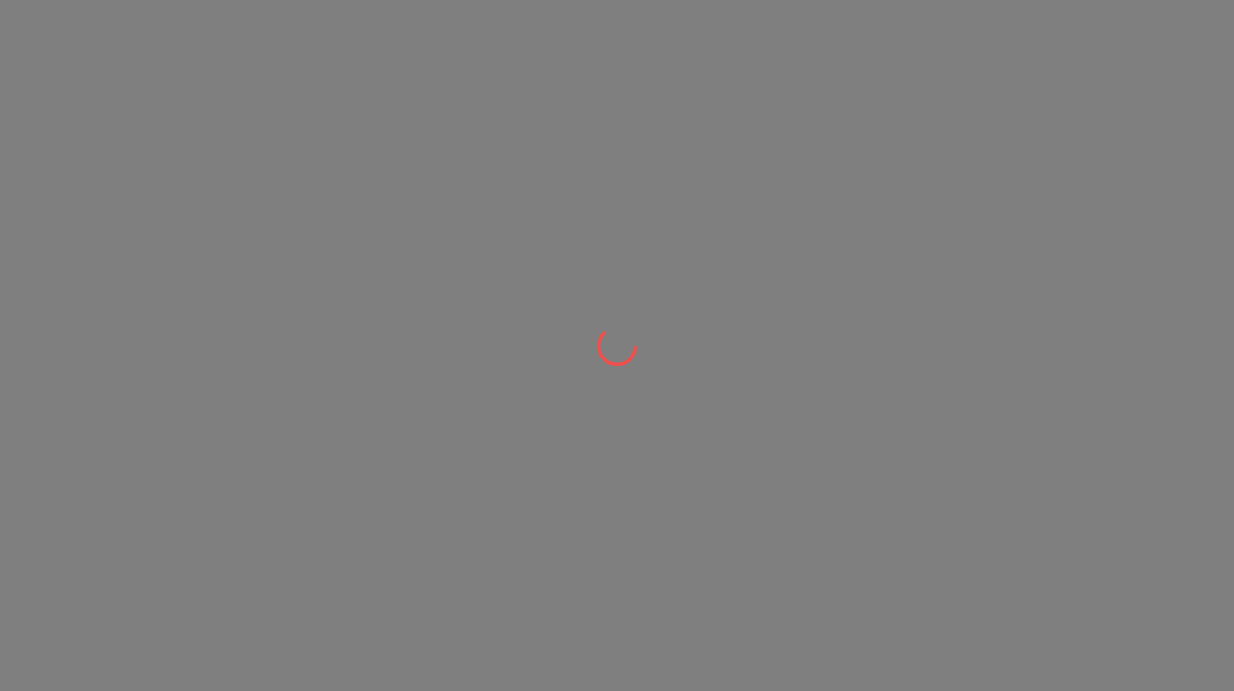 scroll, scrollTop: 0, scrollLeft: 0, axis: both 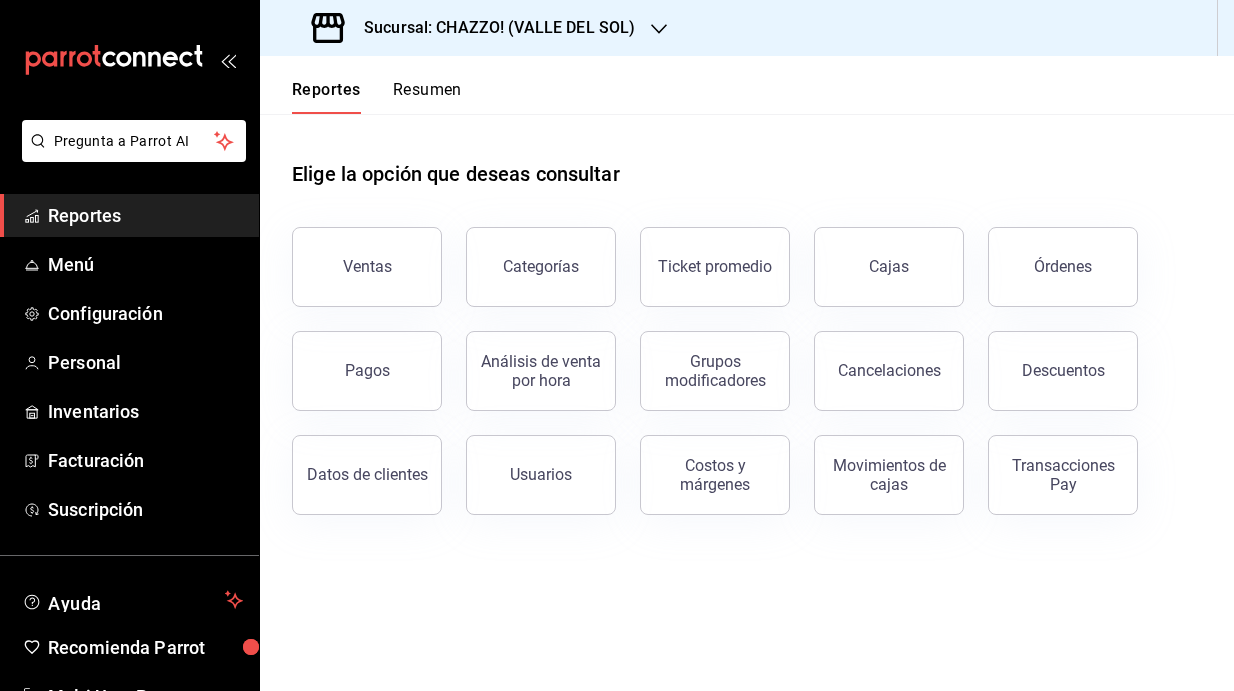 click on "Resumen" at bounding box center [427, 97] 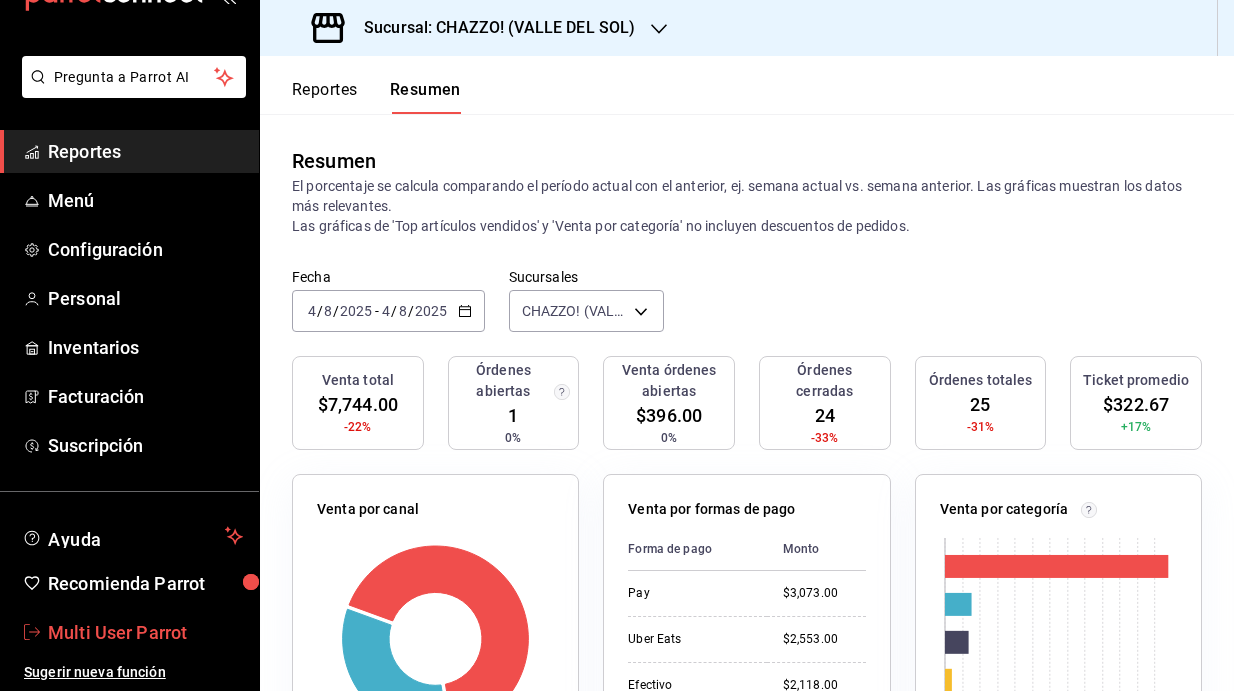 scroll, scrollTop: 64, scrollLeft: 0, axis: vertical 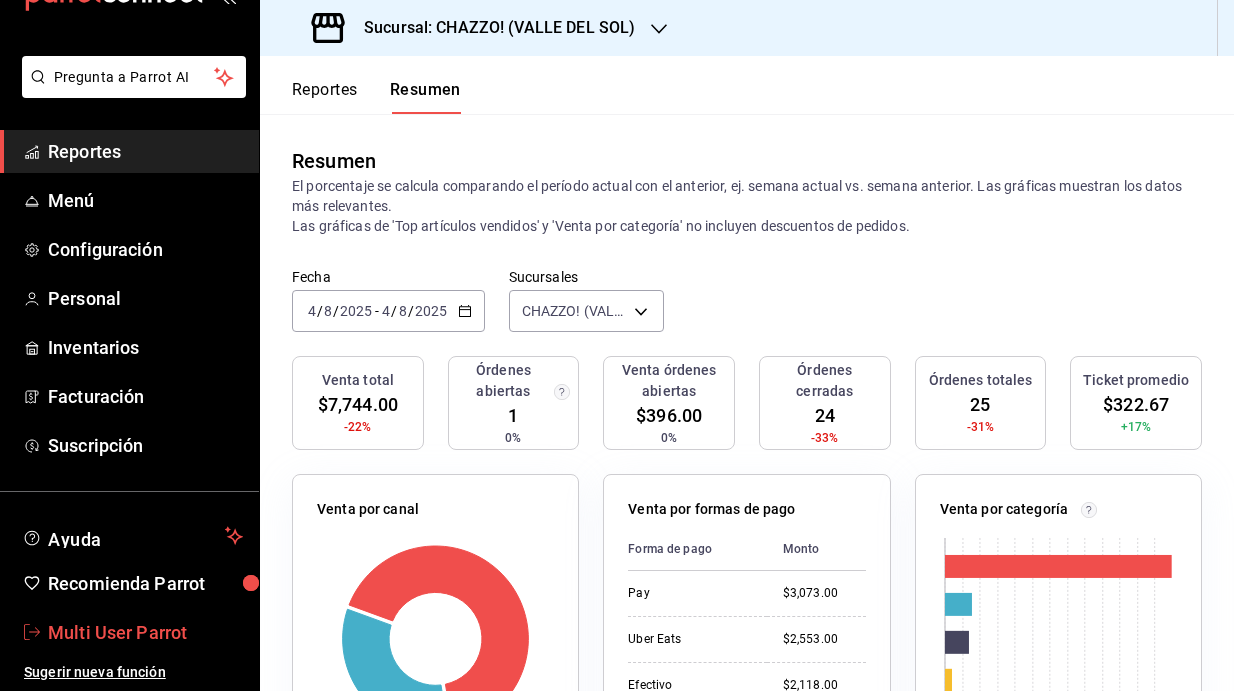 click on "Multi User Parrot" at bounding box center (145, 632) 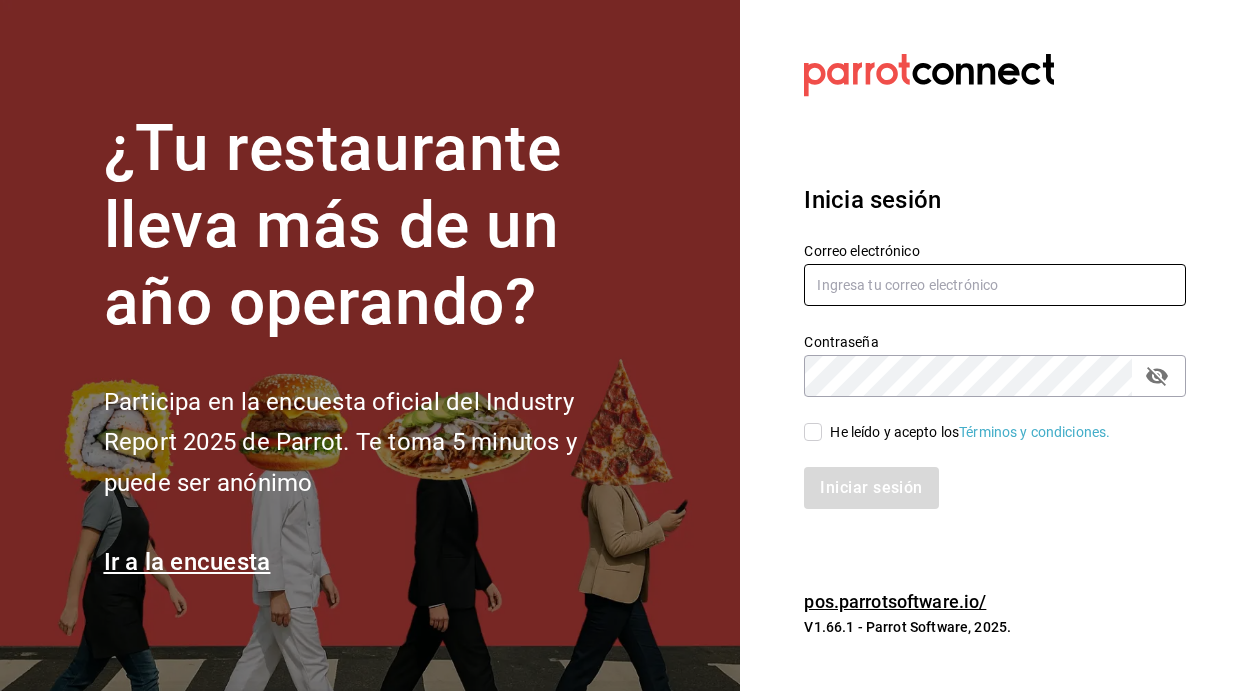 type on "multiuser@rocco.com" 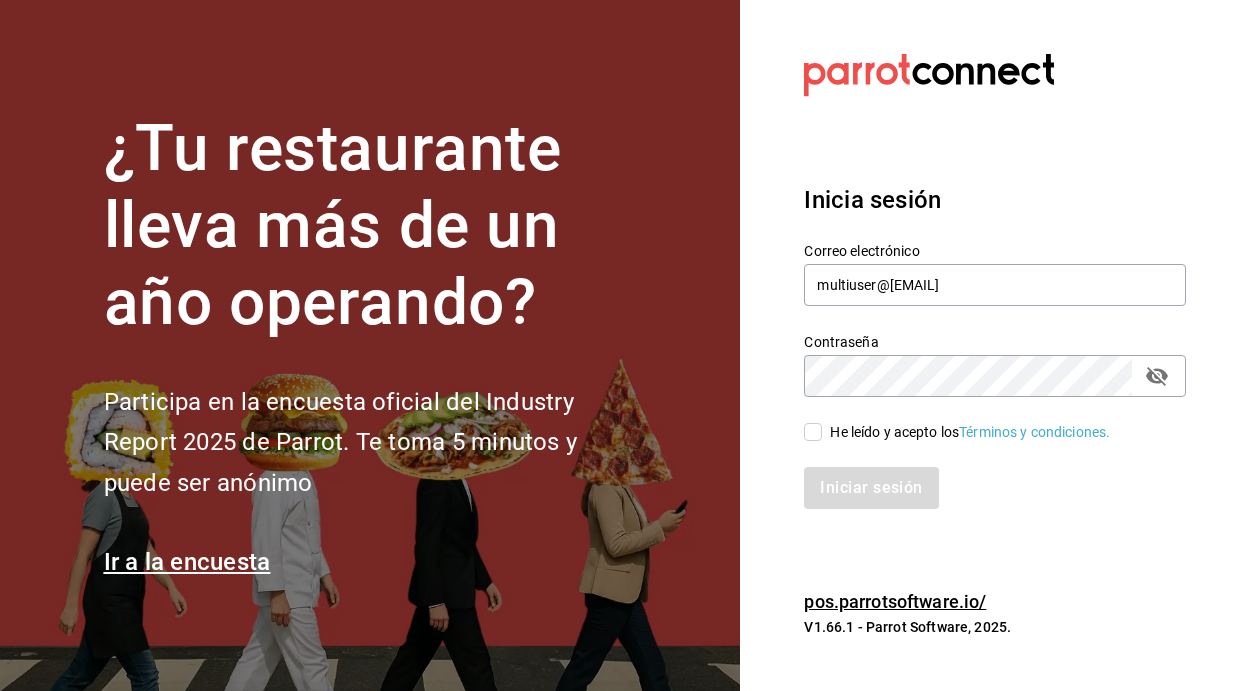 click on "He leído y acepto los  Términos y condiciones." at bounding box center [813, 432] 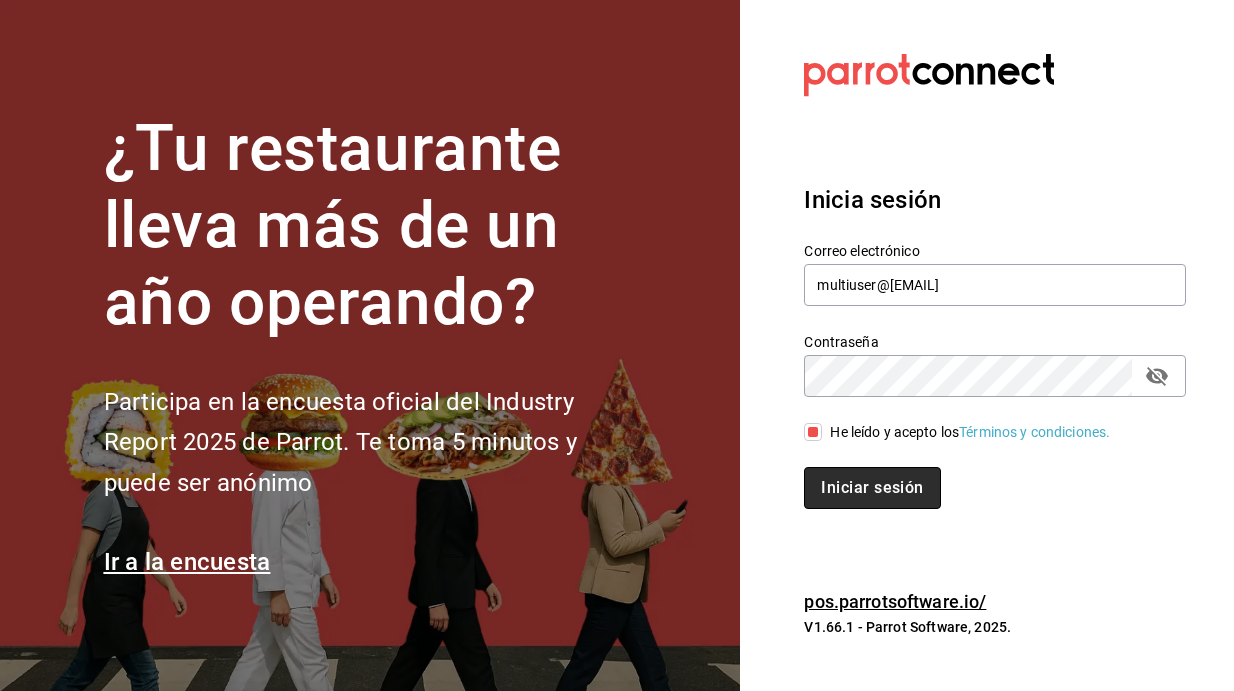 click on "Iniciar sesión" at bounding box center [872, 488] 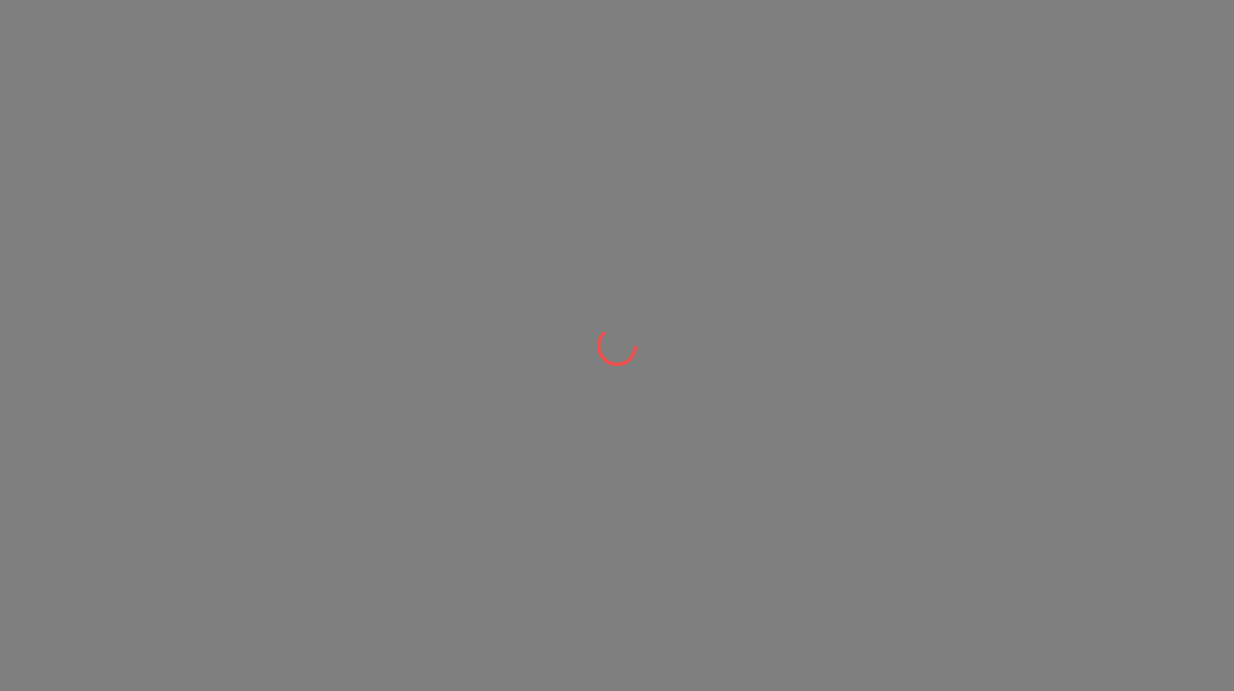 scroll, scrollTop: 0, scrollLeft: 0, axis: both 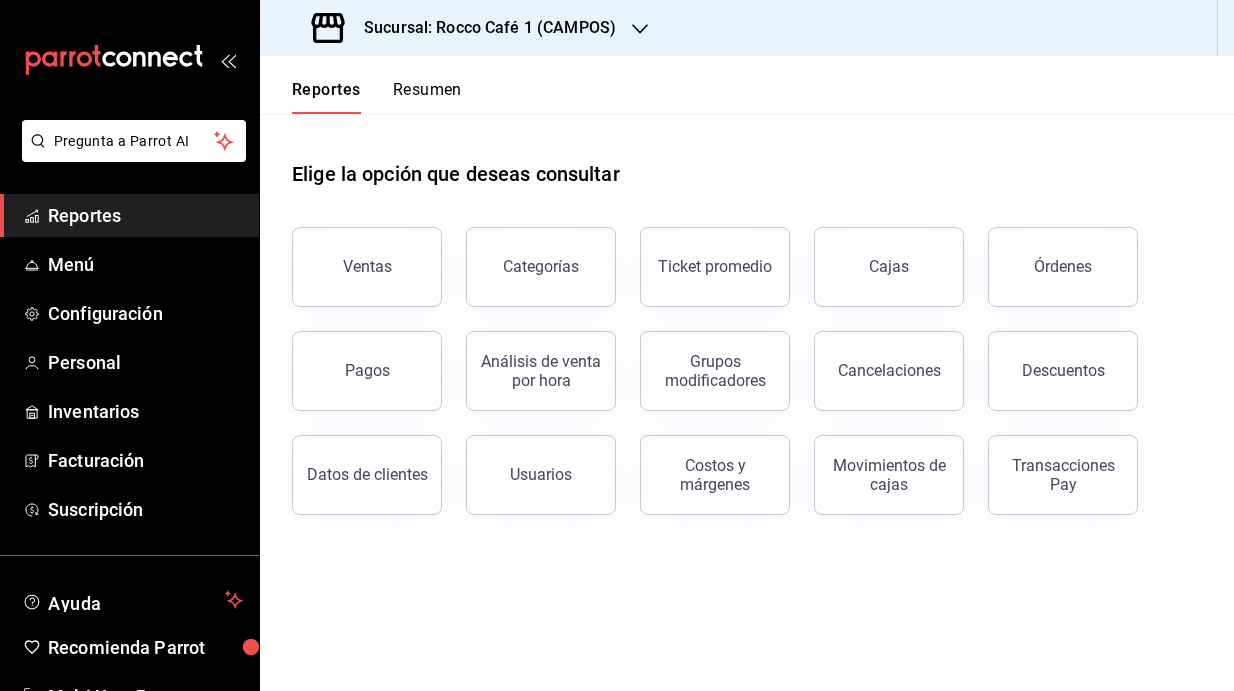 click on "Resumen" at bounding box center (427, 97) 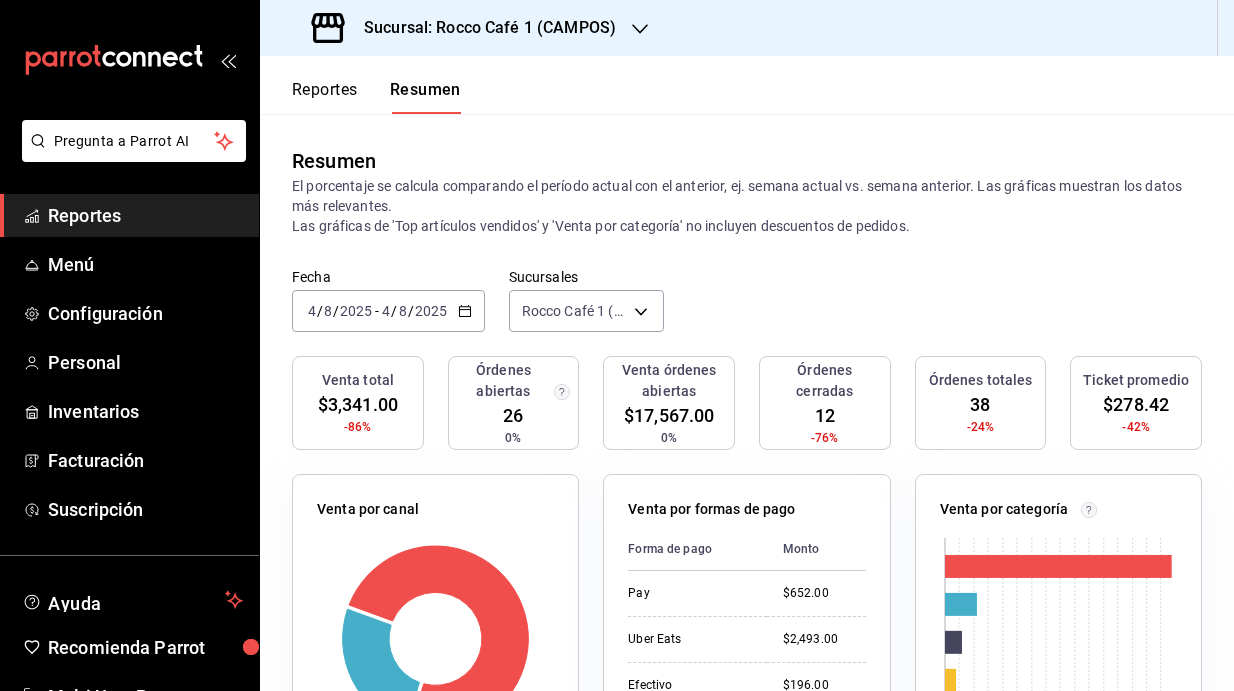 click on "Sucursal: Rocco Café 1 (CAMPOS)" at bounding box center [482, 28] 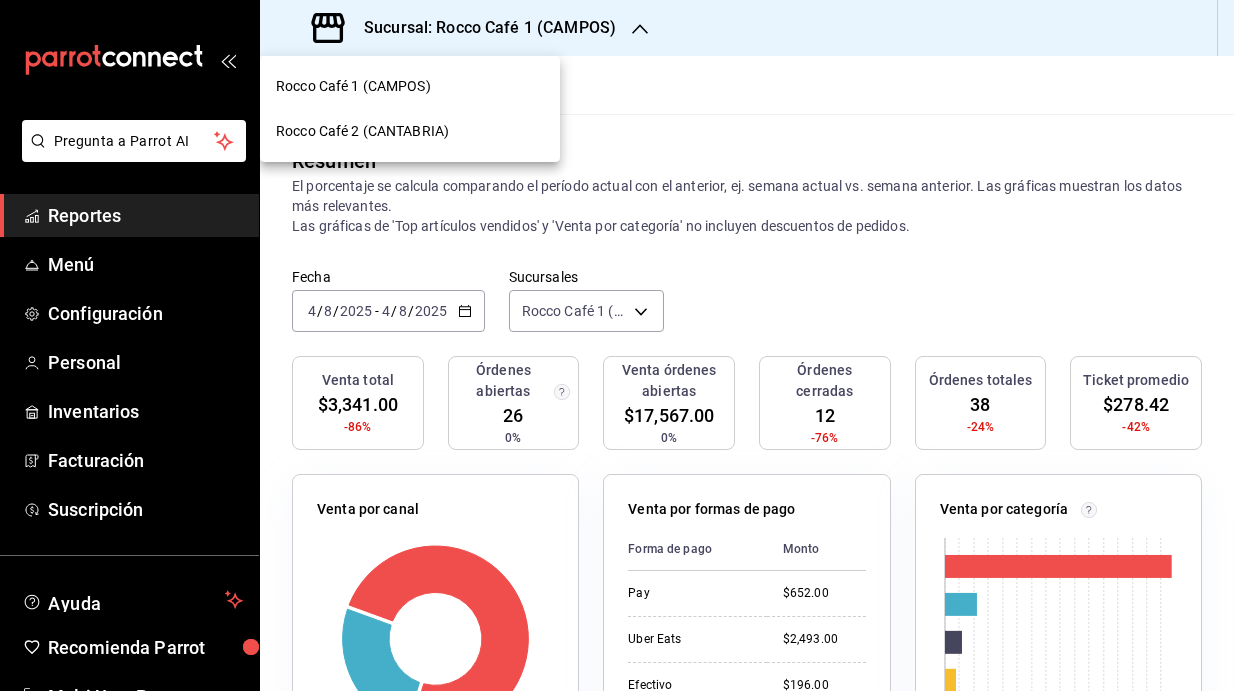 click on "Rocco Café 2 (CANTABRIA)" at bounding box center (410, 131) 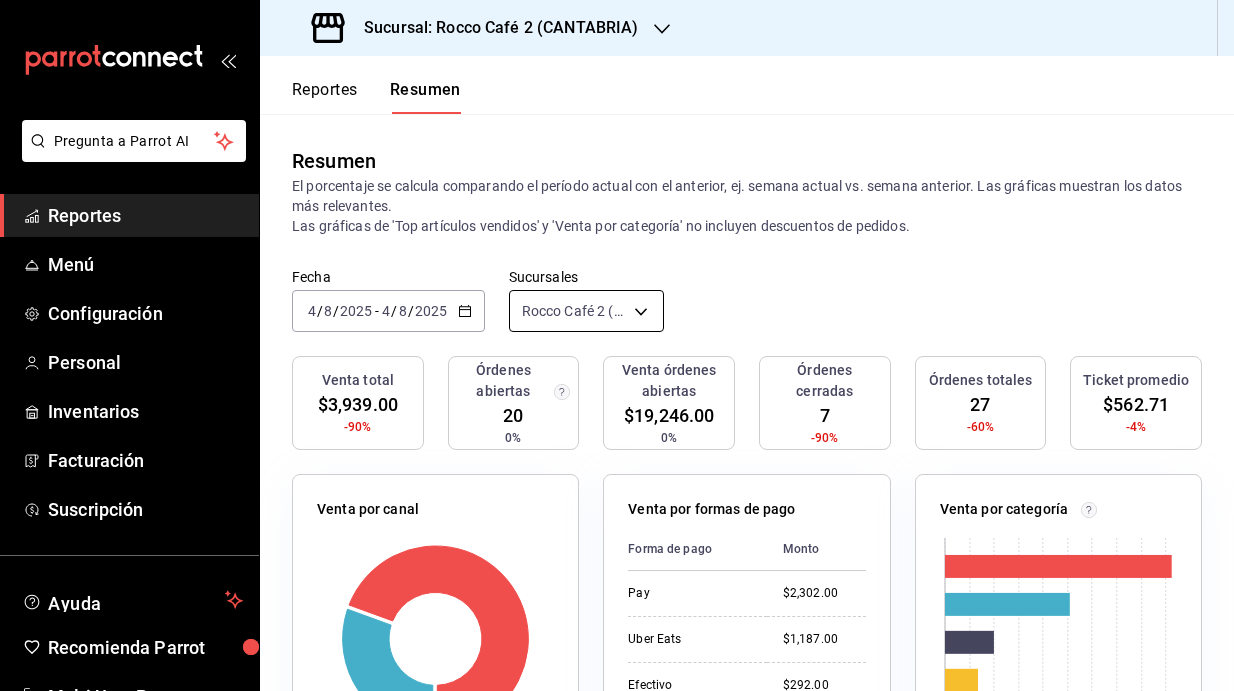click on "Pregunta a Parrot AI Reportes   Menú   Configuración   Personal   Inventarios   Facturación   Suscripción   Ayuda Recomienda Parrot   Multi User Parrot   Sugerir nueva función   Sucursal: Rocco Café 2 (CANTABRIA) Reportes Resumen Resumen El porcentaje se calcula comparando el período actual con el anterior, ej. semana actual vs. semana anterior. Las gráficas muestran los datos más relevantes.  Las gráficas de 'Top artículos vendidos' y 'Venta por categoría' no incluyen descuentos de pedidos. Fecha 2025-08-04 4 / 8 / 2025 - 2025-08-04 4 / 8 / 2025 Sucursales Rocco Café 2 (CANTABRIA) [object Object] Venta total $3,939.00 -90% Órdenes abiertas 20 0% Venta órdenes abiertas $19,246.00 0% Órdenes cerradas 7 -90% Órdenes totales 27 -60% Ticket promedio $562.71 -4% Venta por canal Canal Porcentaje Monto Sucursal 69.87% $2,752.00 Uber Eats 30.13% $1,187.00 Venta por formas de pago Forma de pago Monto Pay $2,302.00 Uber Eats $1,187.00 Efectivo $292.00 Tarjeta Debito $158.00 Venta por categoría   0 500" at bounding box center [617, 345] 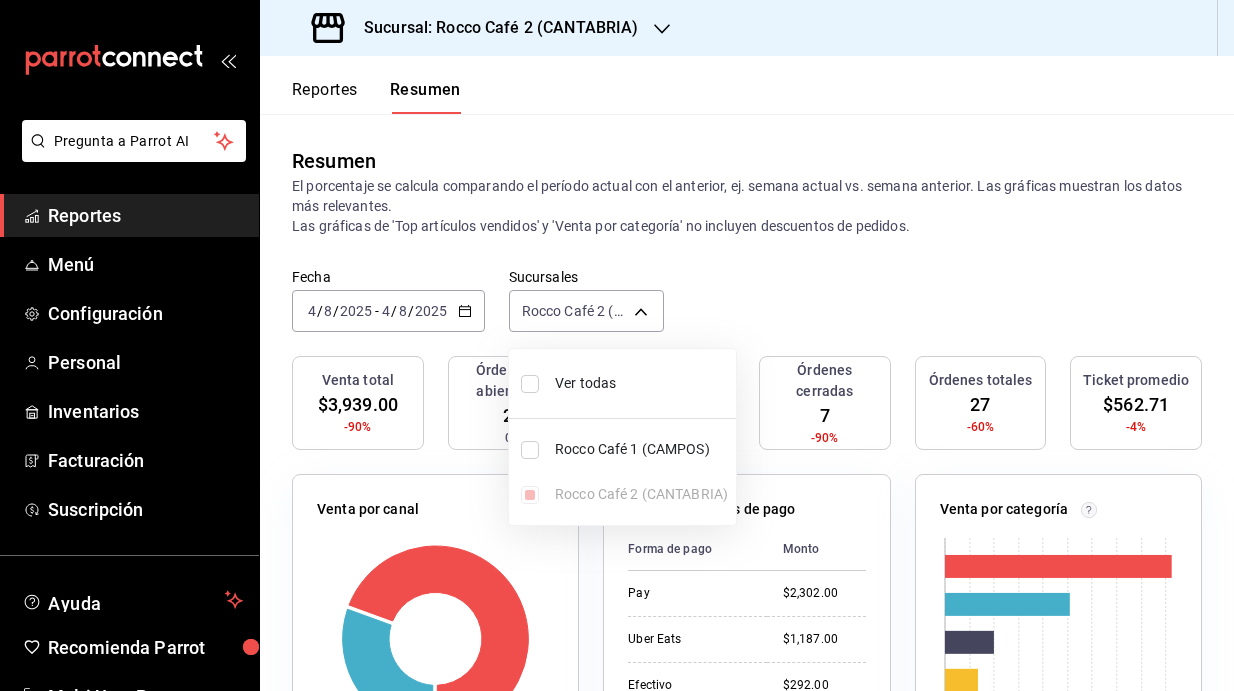 click at bounding box center (530, 384) 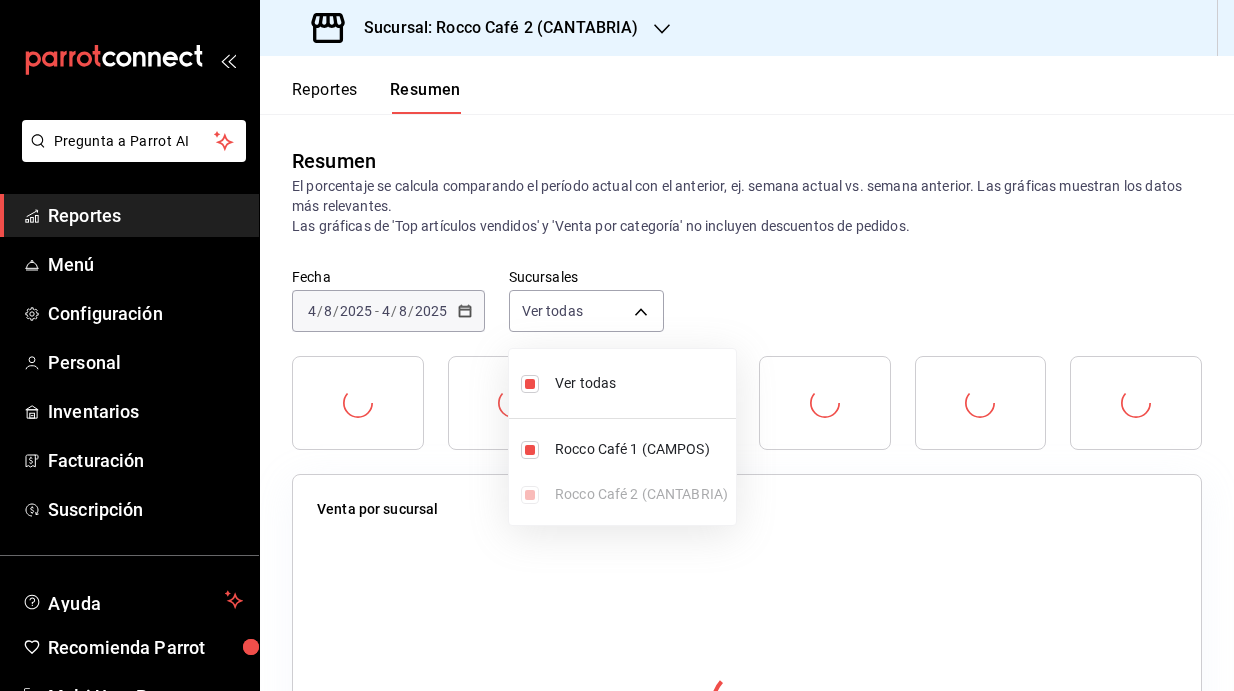 click at bounding box center [617, 345] 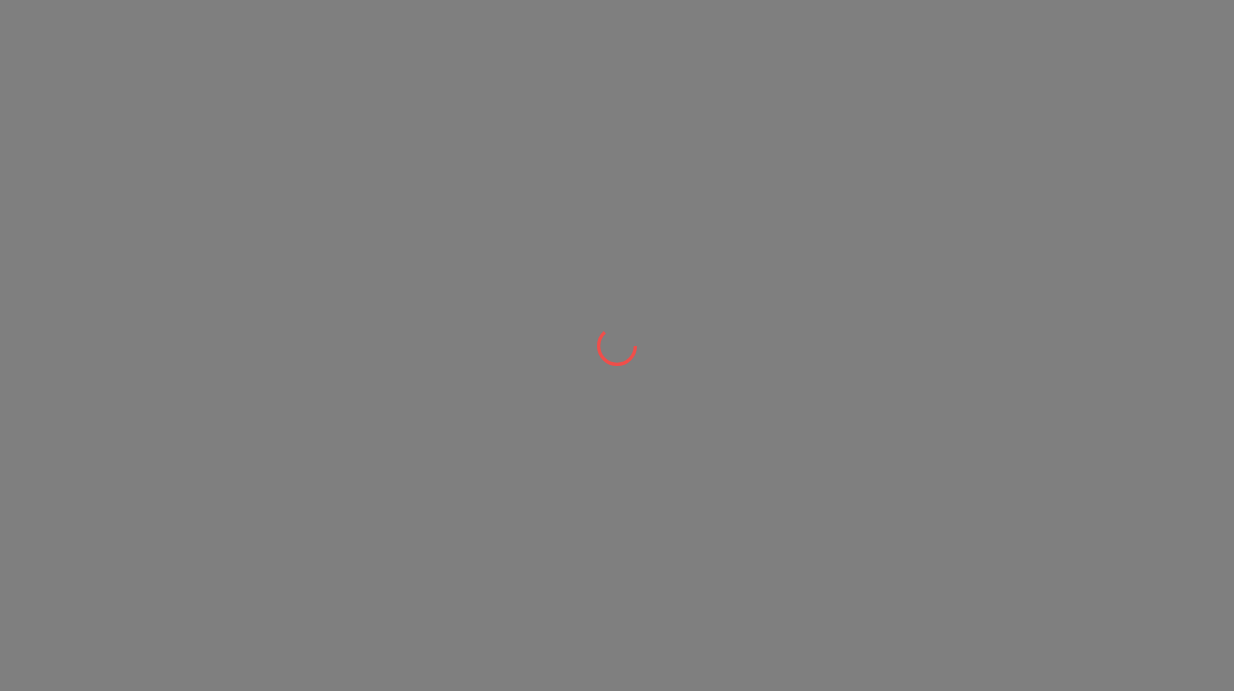 scroll, scrollTop: 0, scrollLeft: 0, axis: both 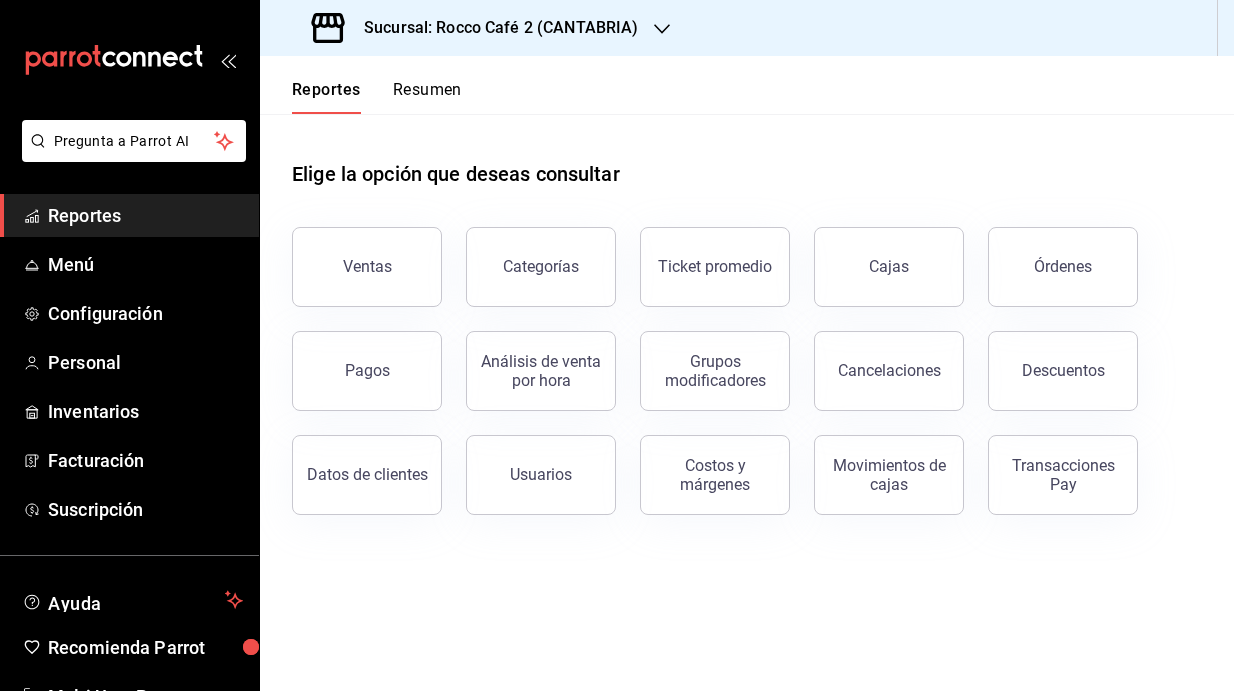 click on "Resumen" at bounding box center [427, 97] 